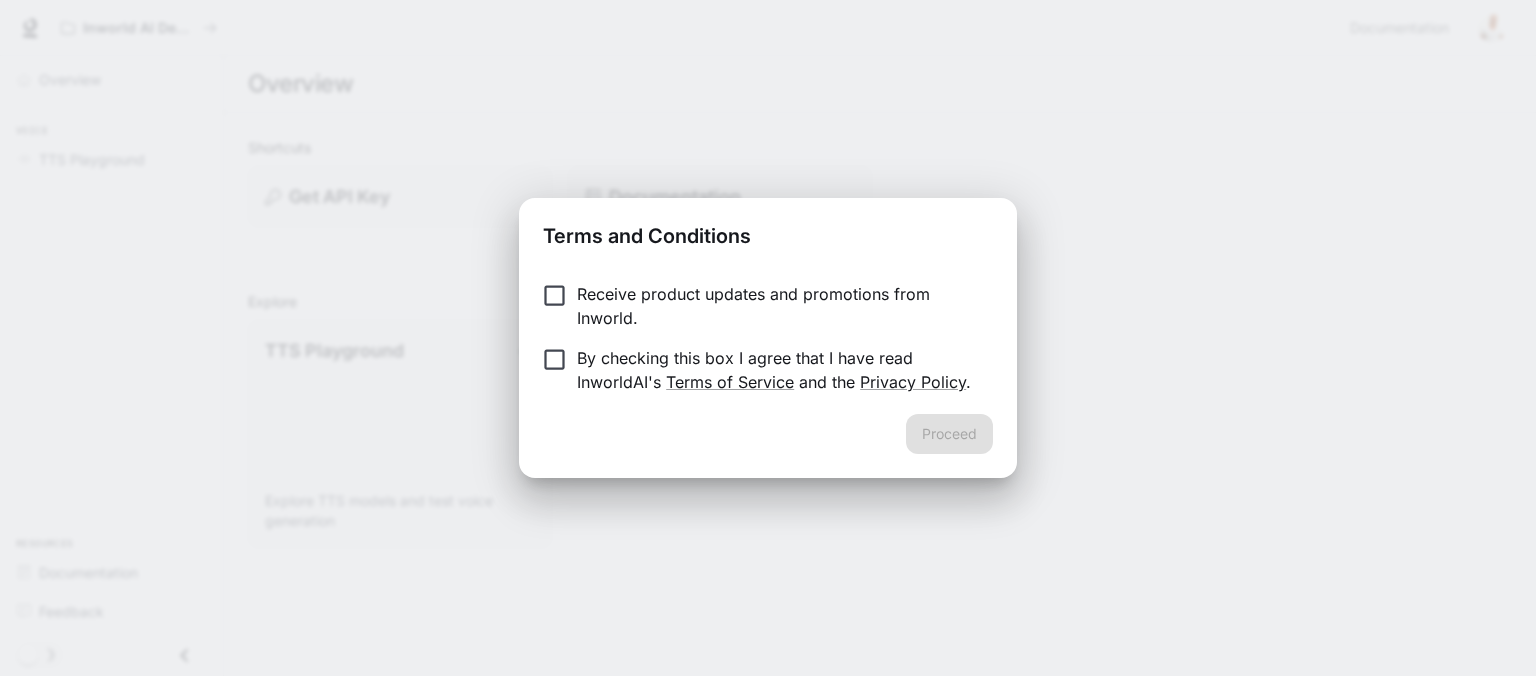 scroll, scrollTop: 0, scrollLeft: 0, axis: both 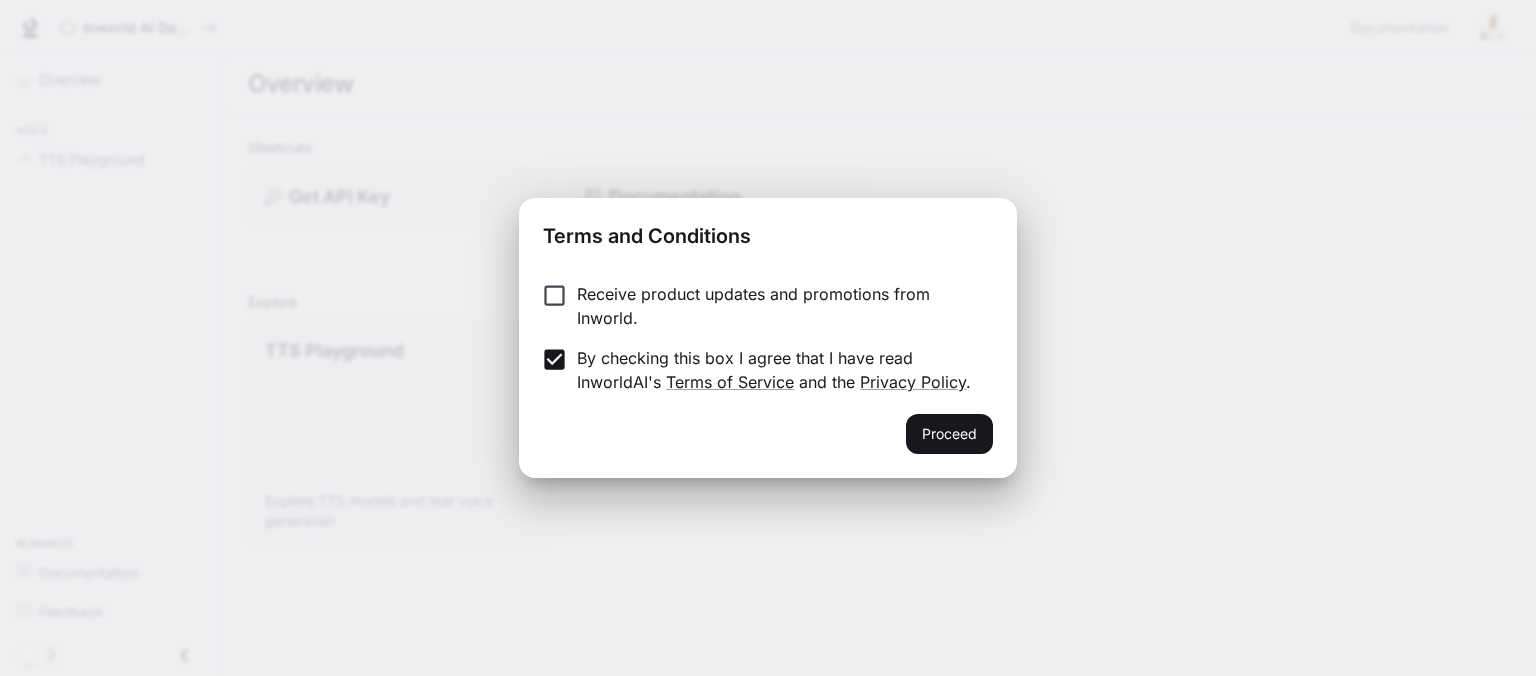 click on "Proceed" at bounding box center [949, 434] 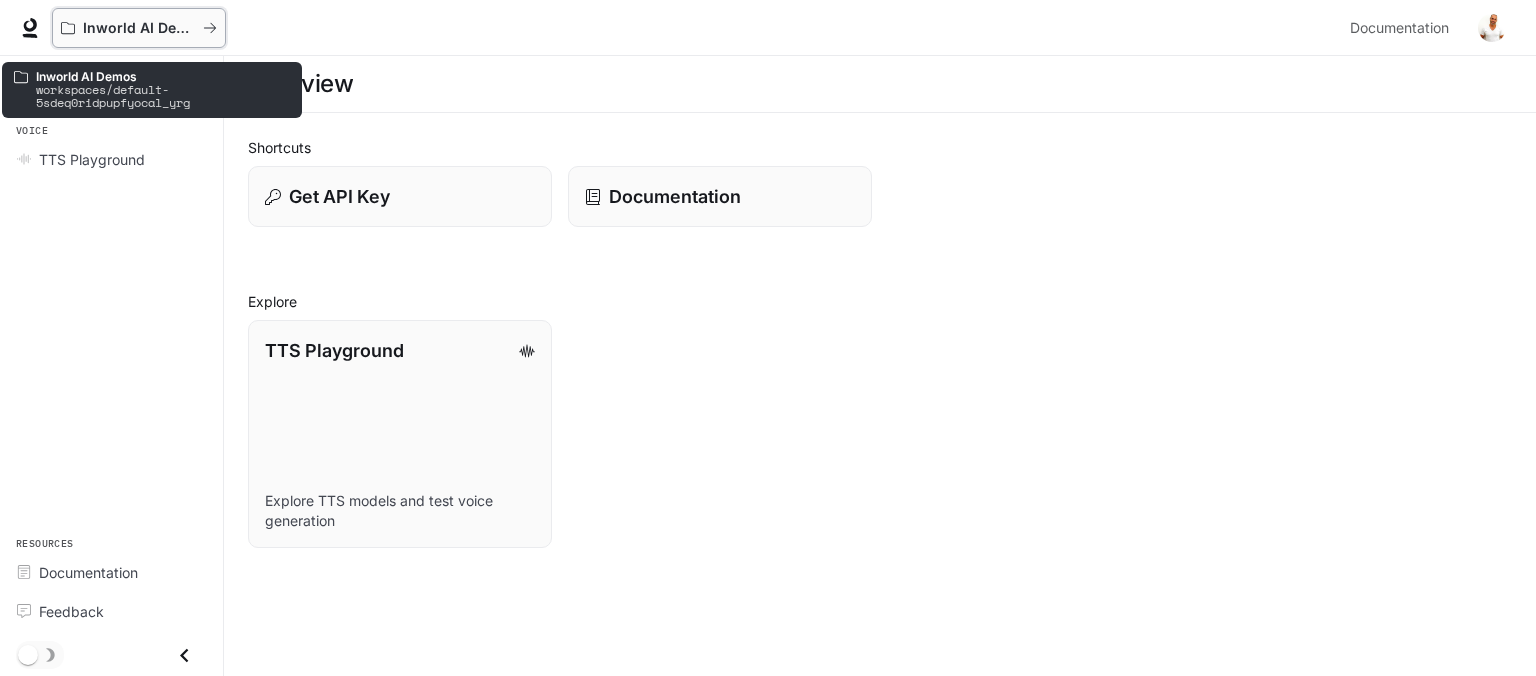click on "Inworld AI Demos" at bounding box center (139, 28) 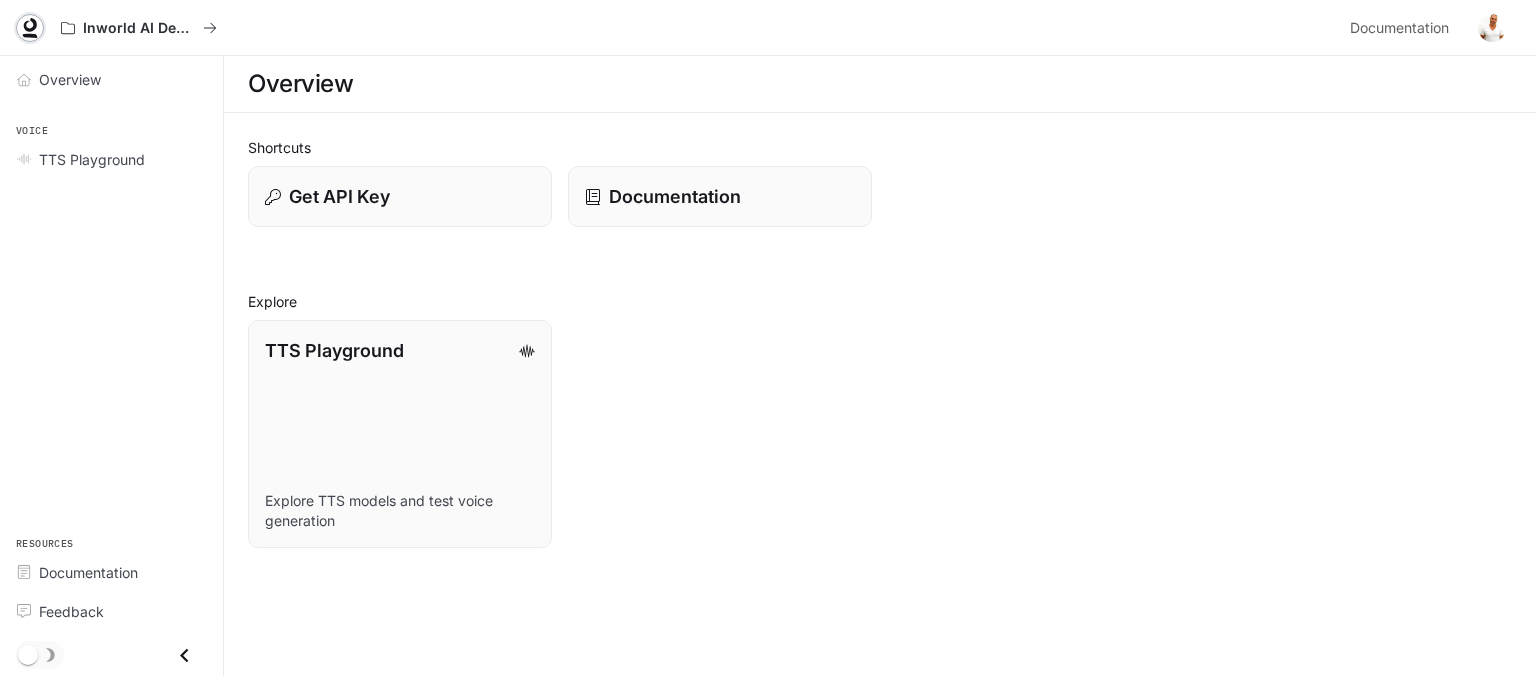 click 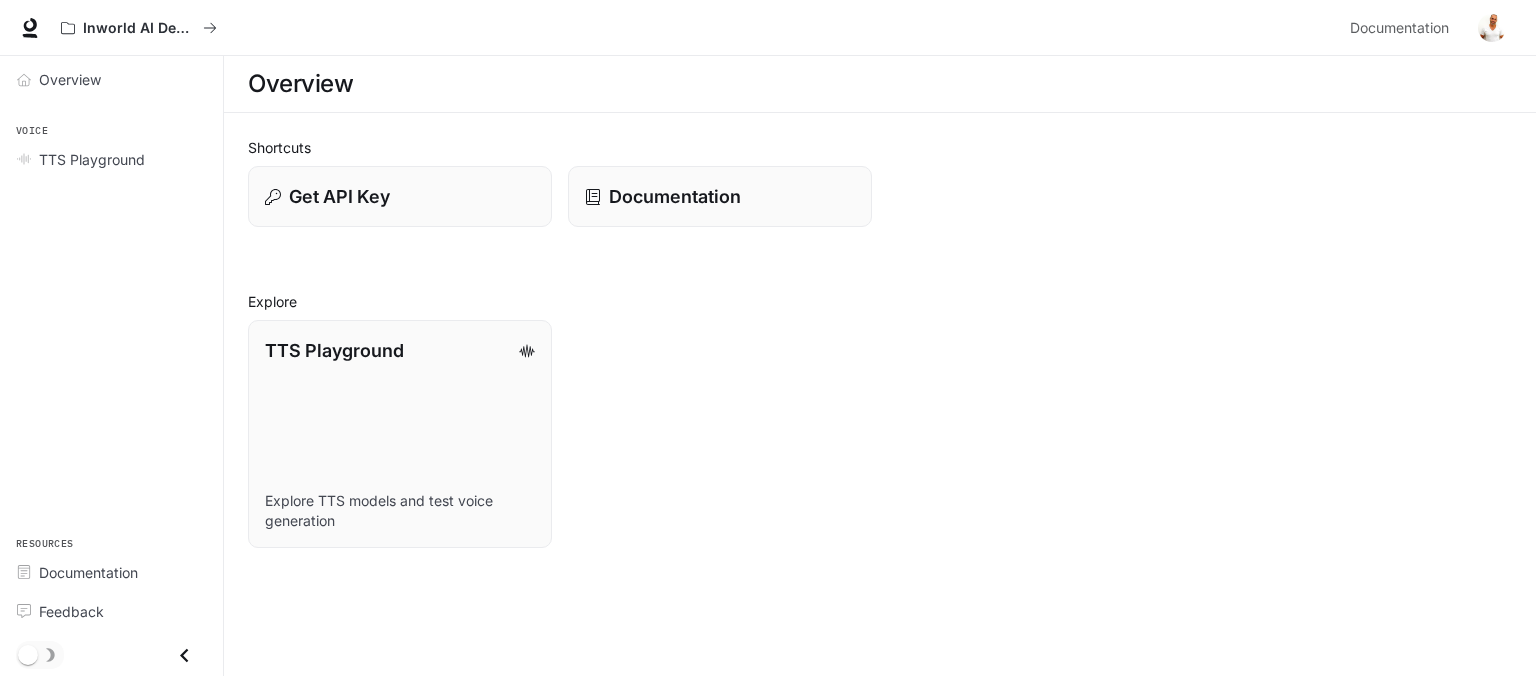 scroll, scrollTop: 0, scrollLeft: 0, axis: both 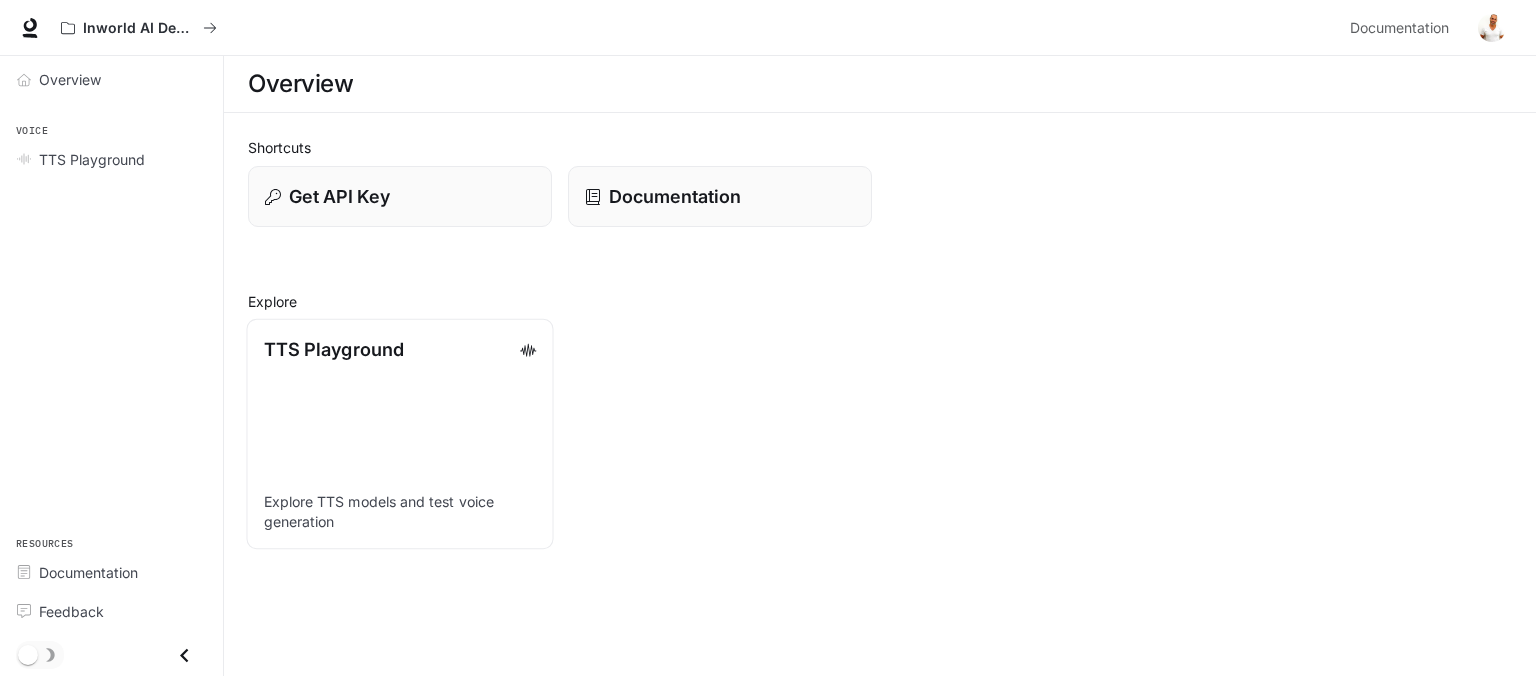 click on "TTS Playground Explore TTS models and test voice generation" at bounding box center (399, 434) 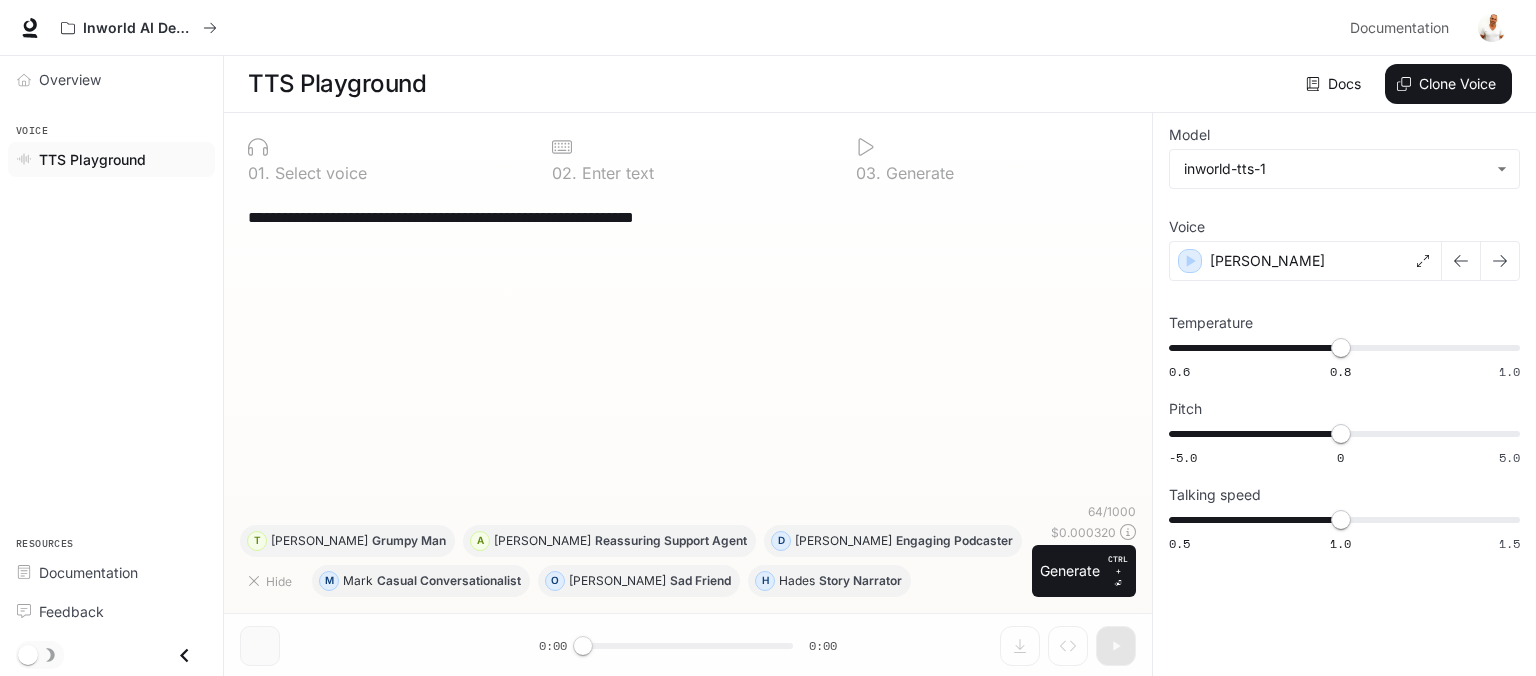 click on "**********" at bounding box center [688, 217] 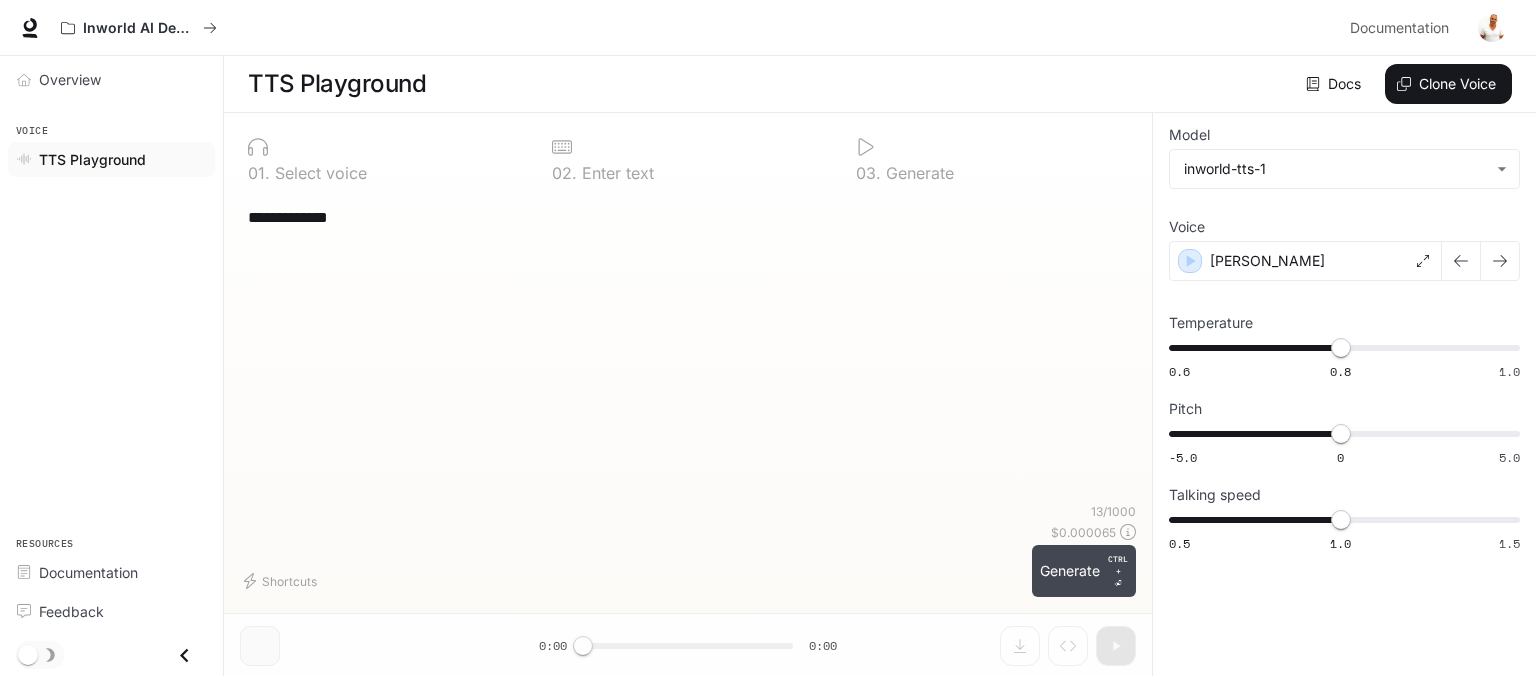 type on "**********" 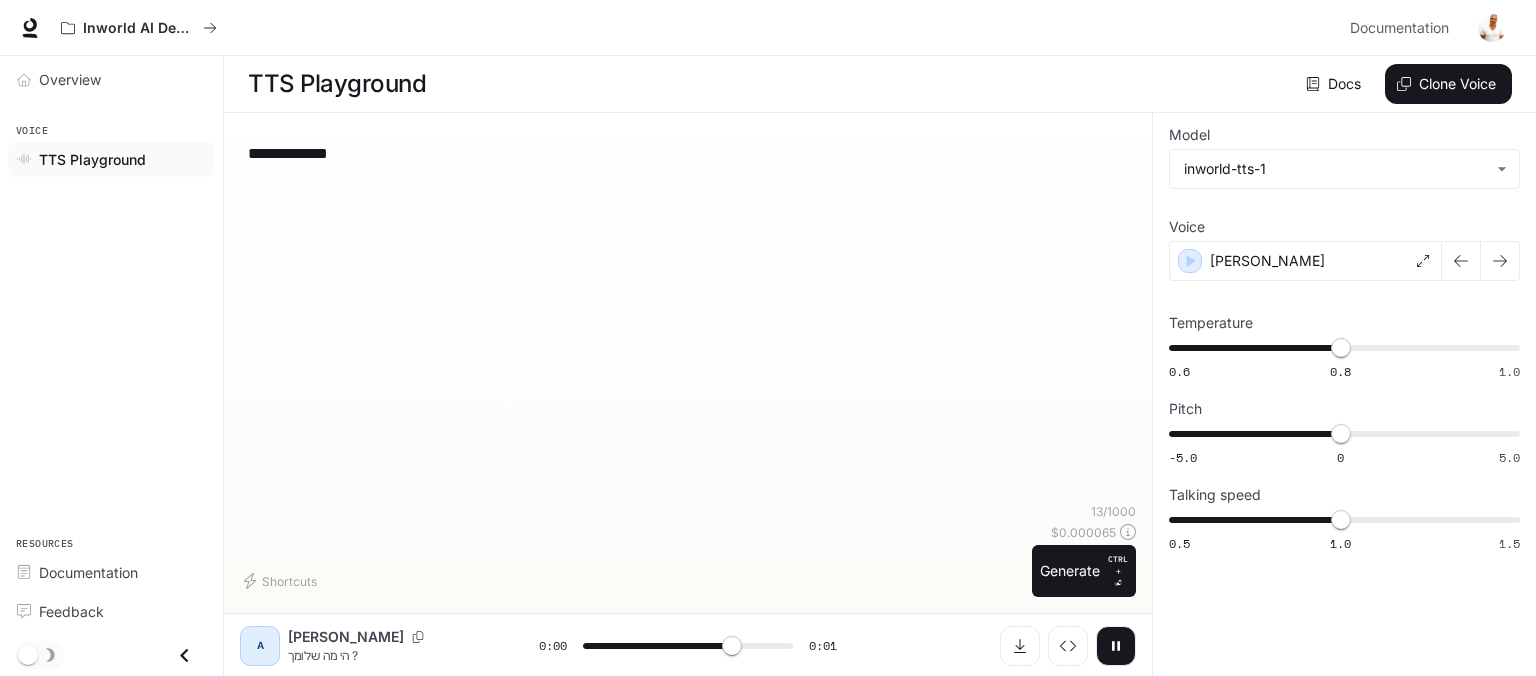 type on "*" 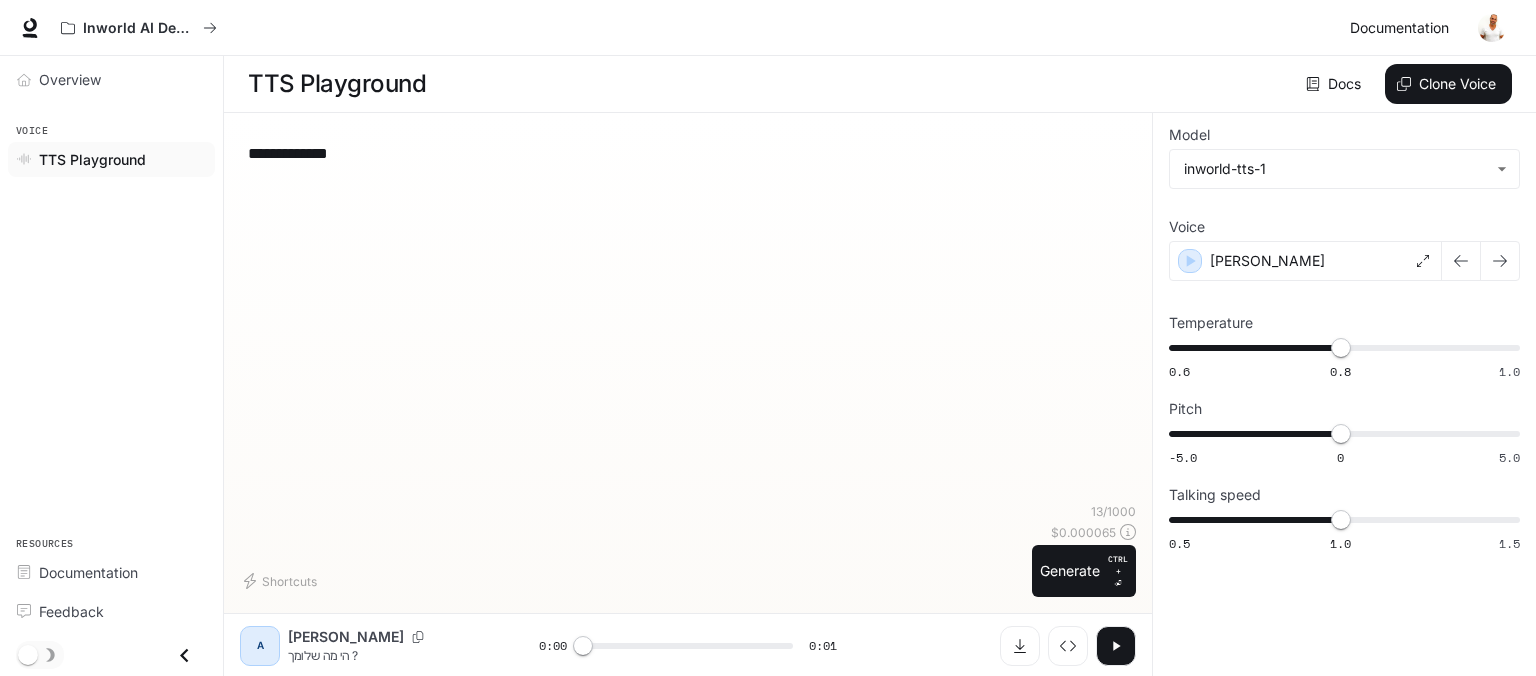 click on "Documentation" at bounding box center [1399, 28] 